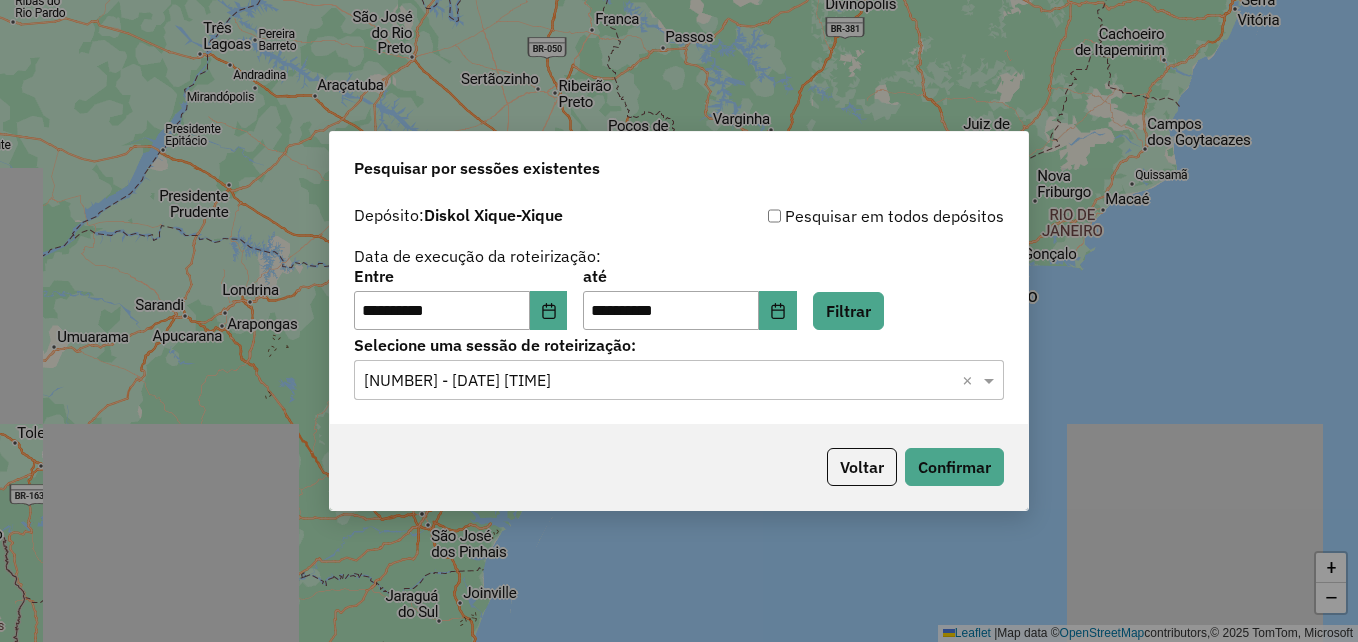 scroll, scrollTop: 0, scrollLeft: 0, axis: both 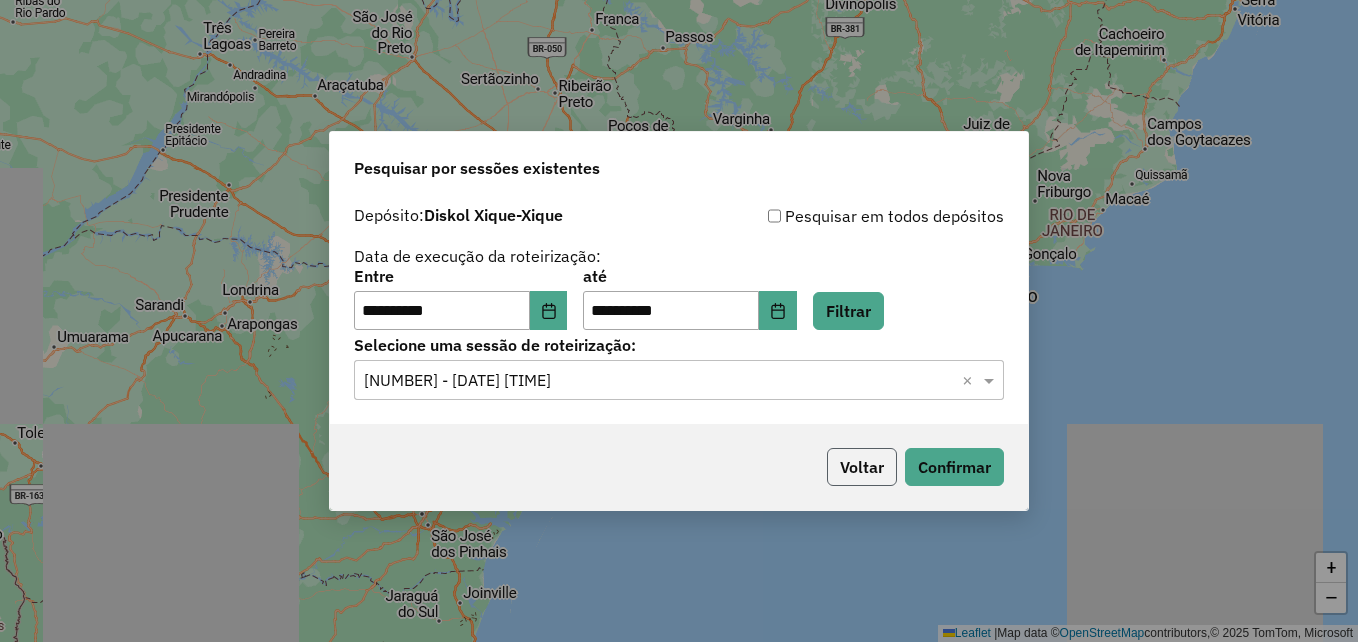 click on "Voltar" 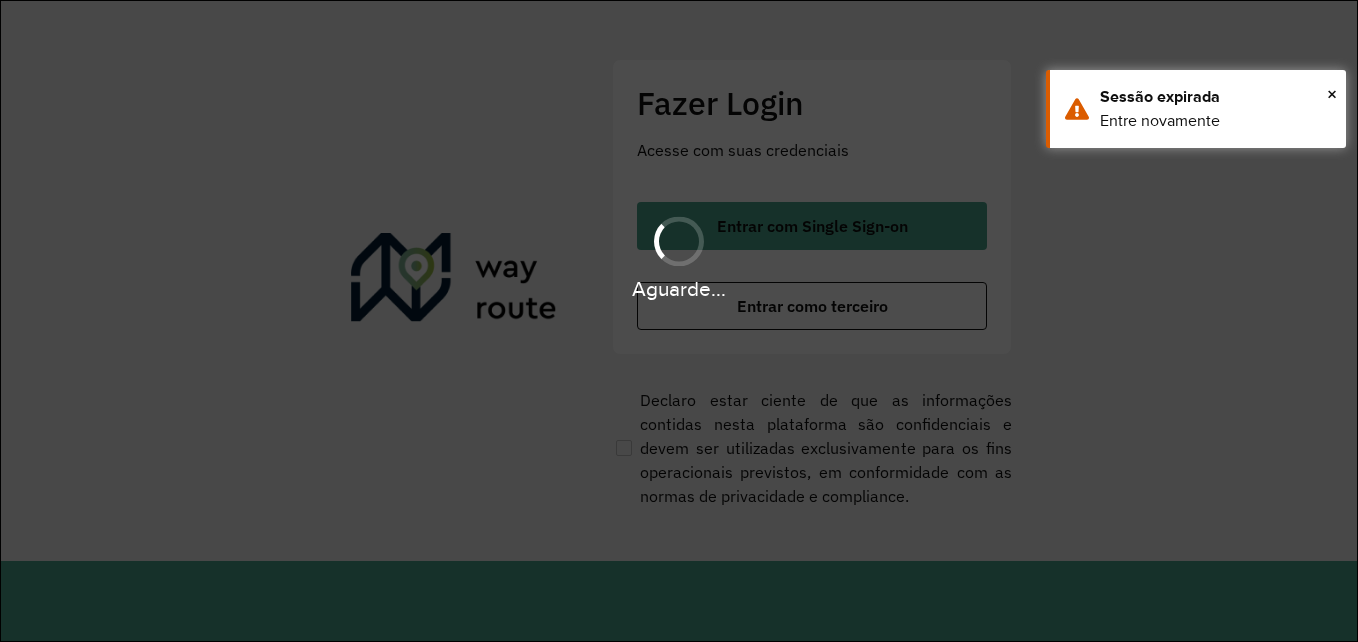 scroll, scrollTop: 0, scrollLeft: 0, axis: both 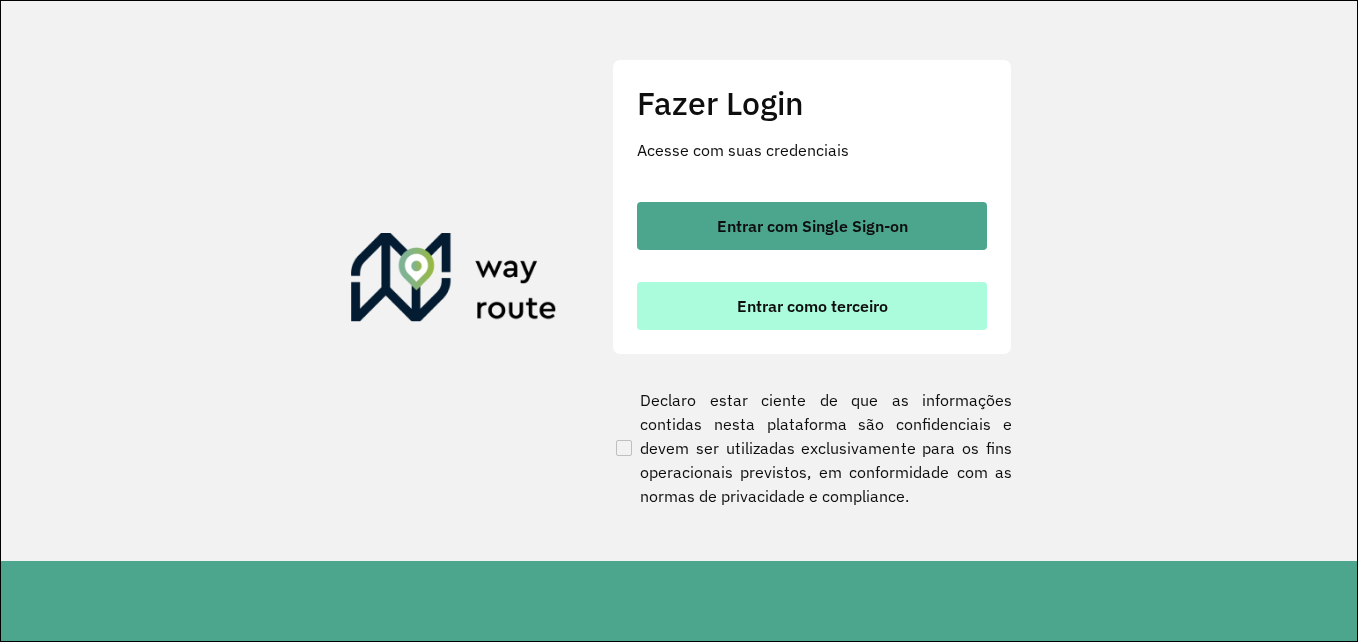 click on "Entrar como terceiro" at bounding box center (812, 306) 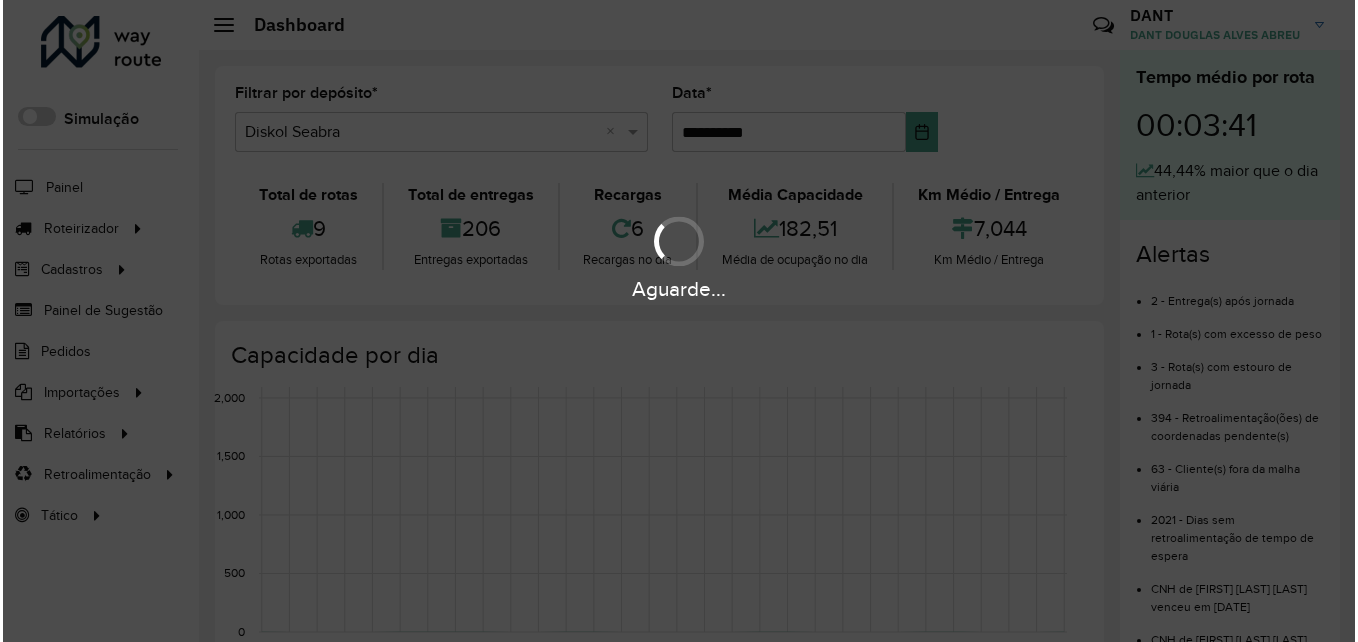 scroll, scrollTop: 0, scrollLeft: 0, axis: both 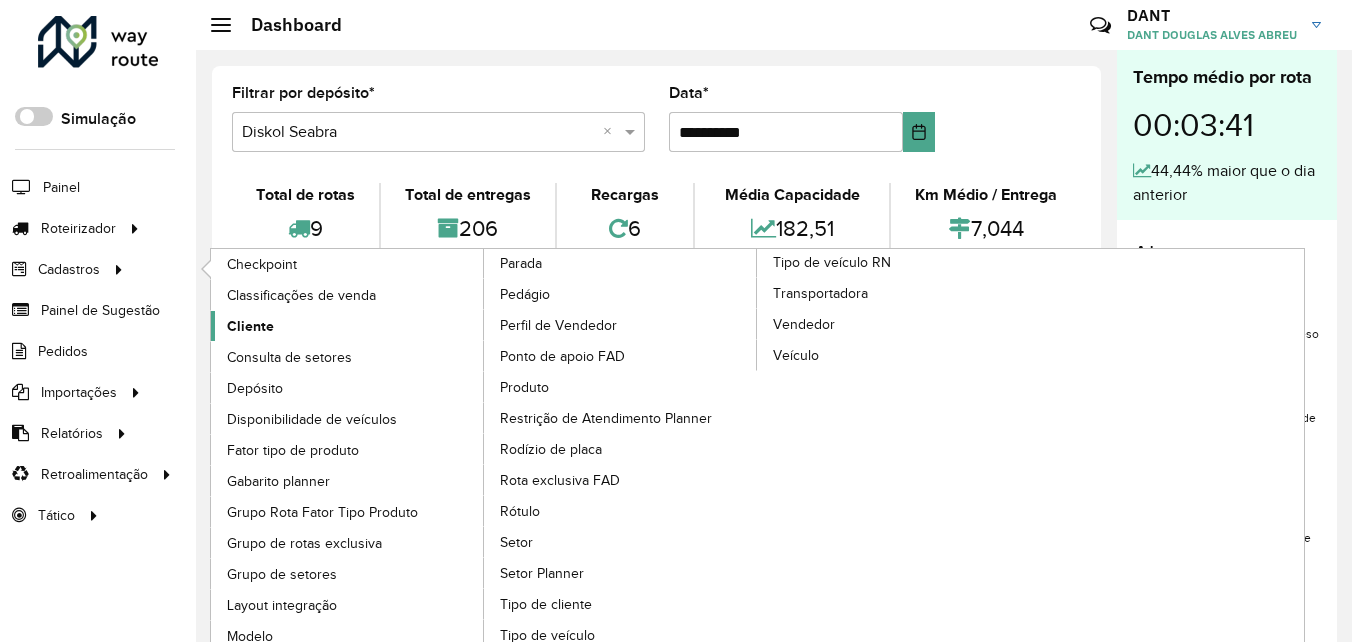 click on "Cliente" 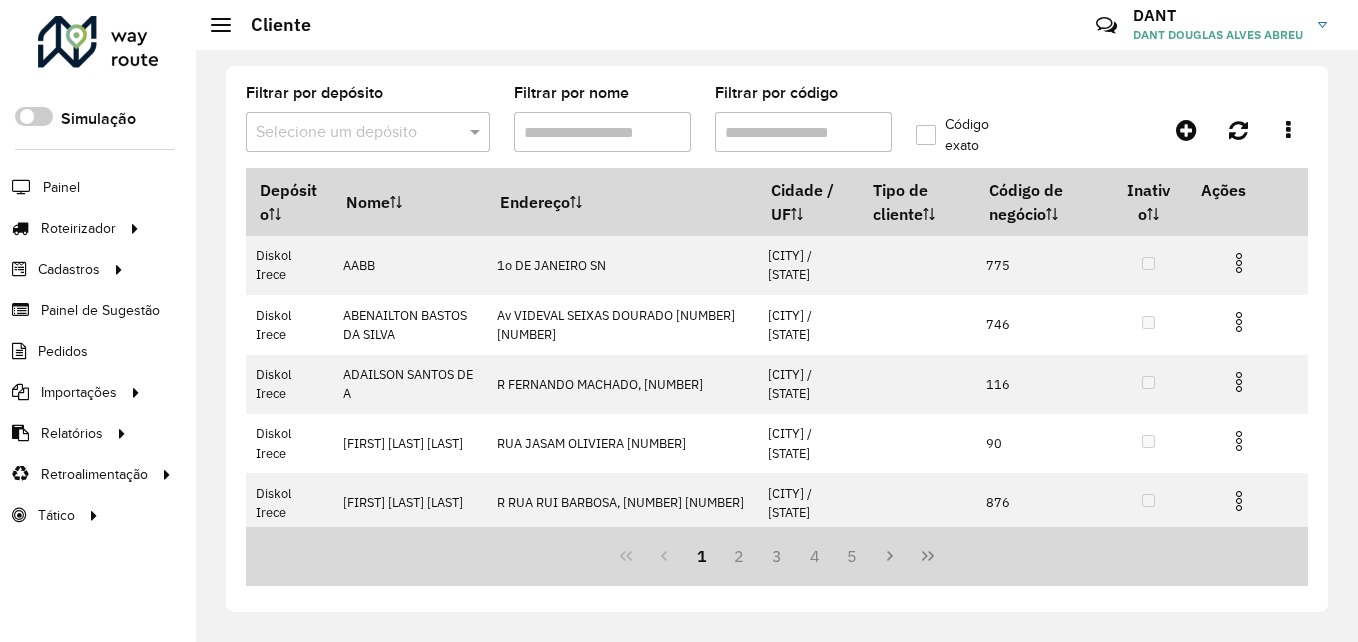 click on "Selecione um depósito" at bounding box center (368, 132) 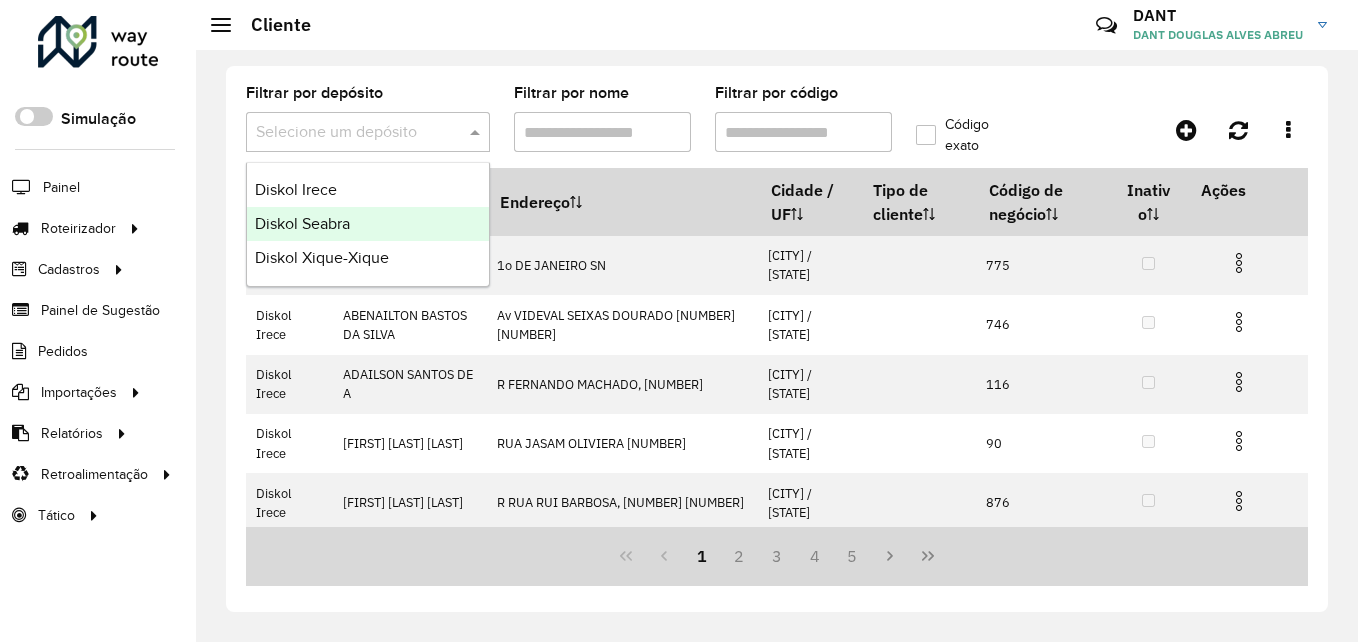 click on "Diskol Seabra" at bounding box center [368, 224] 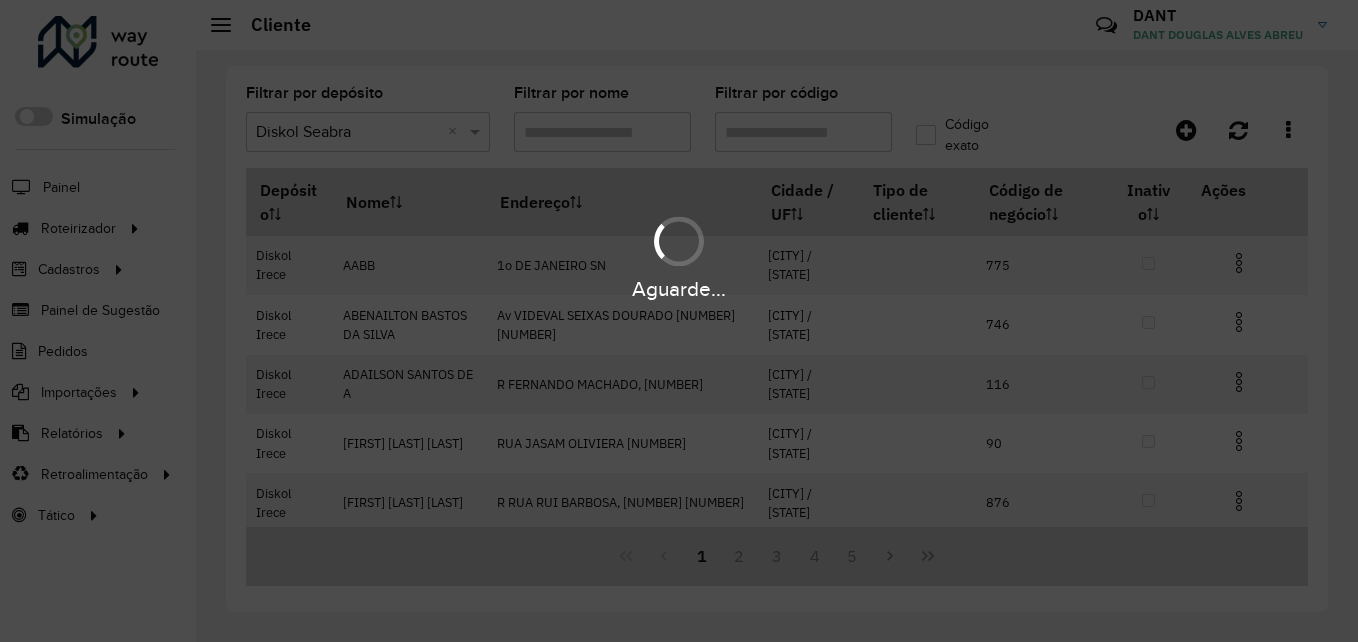 click on "Aguarde..." at bounding box center (679, 321) 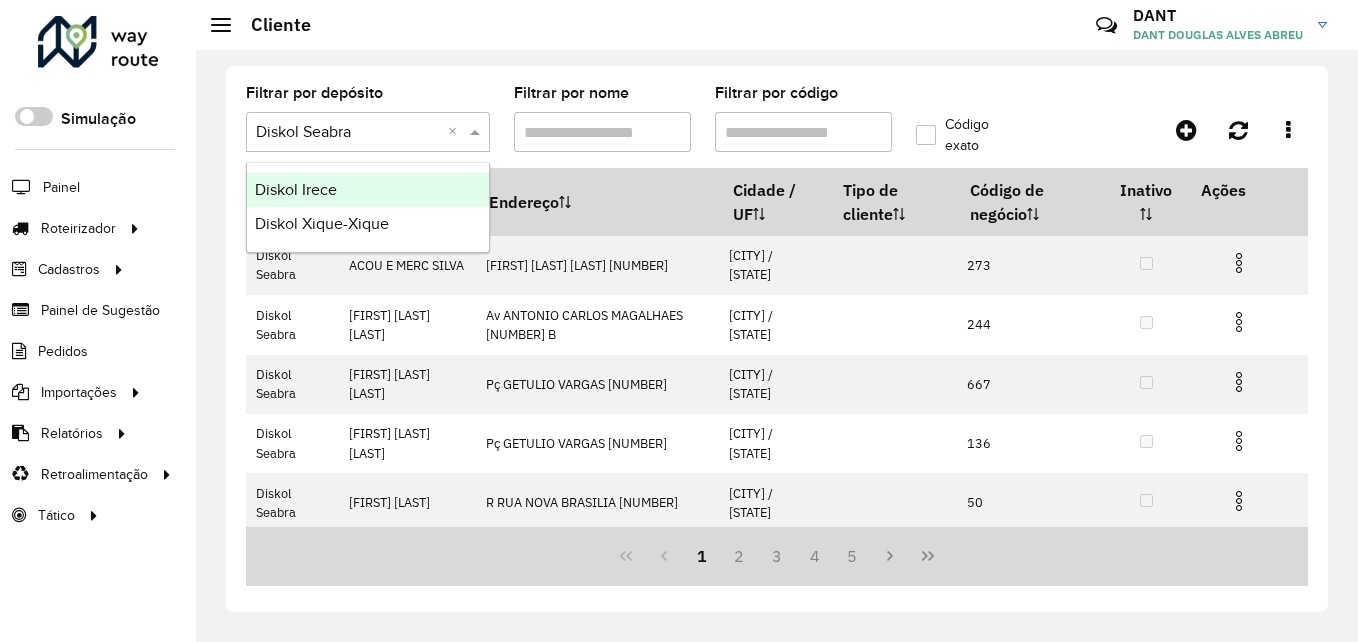 click at bounding box center [348, 133] 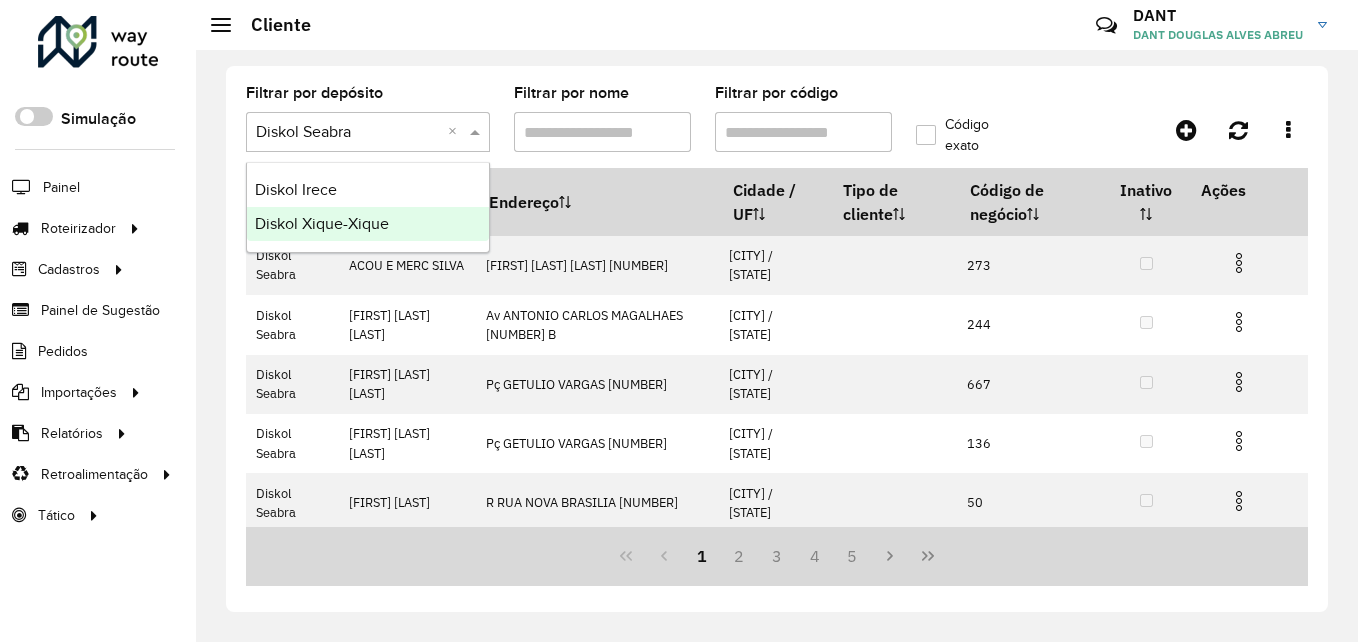click on "Diskol Xique-Xique" at bounding box center [368, 224] 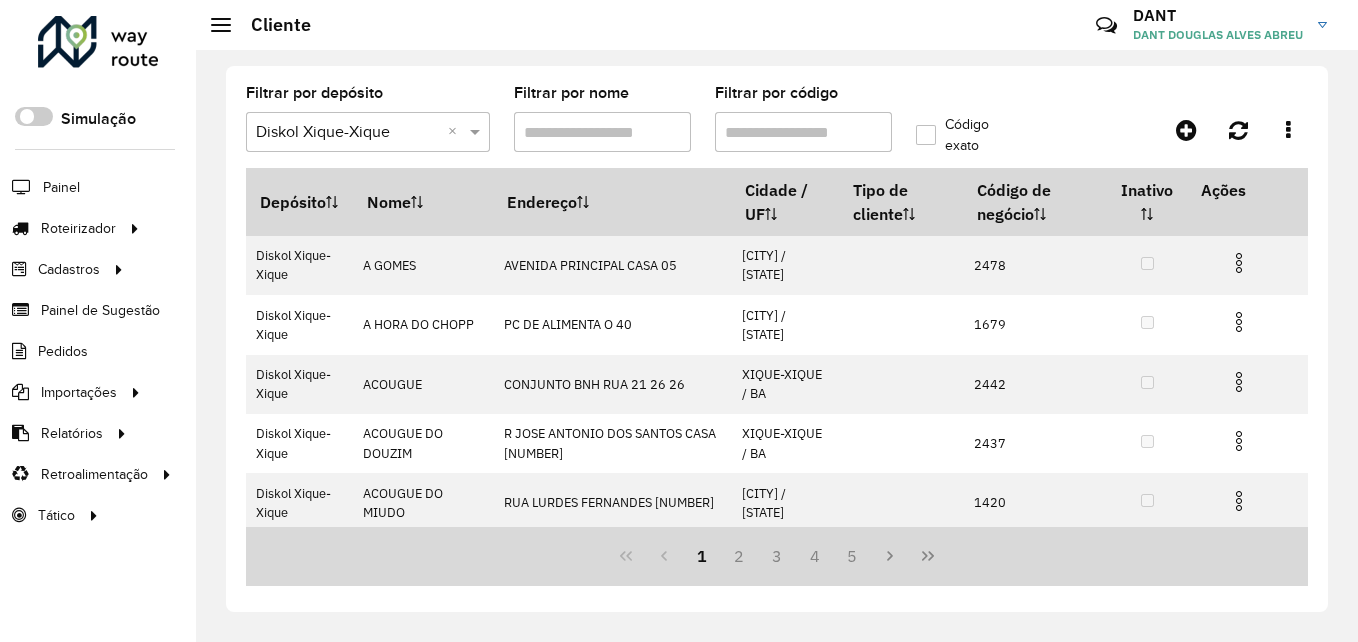 click on "Filtrar por código" at bounding box center [803, 132] 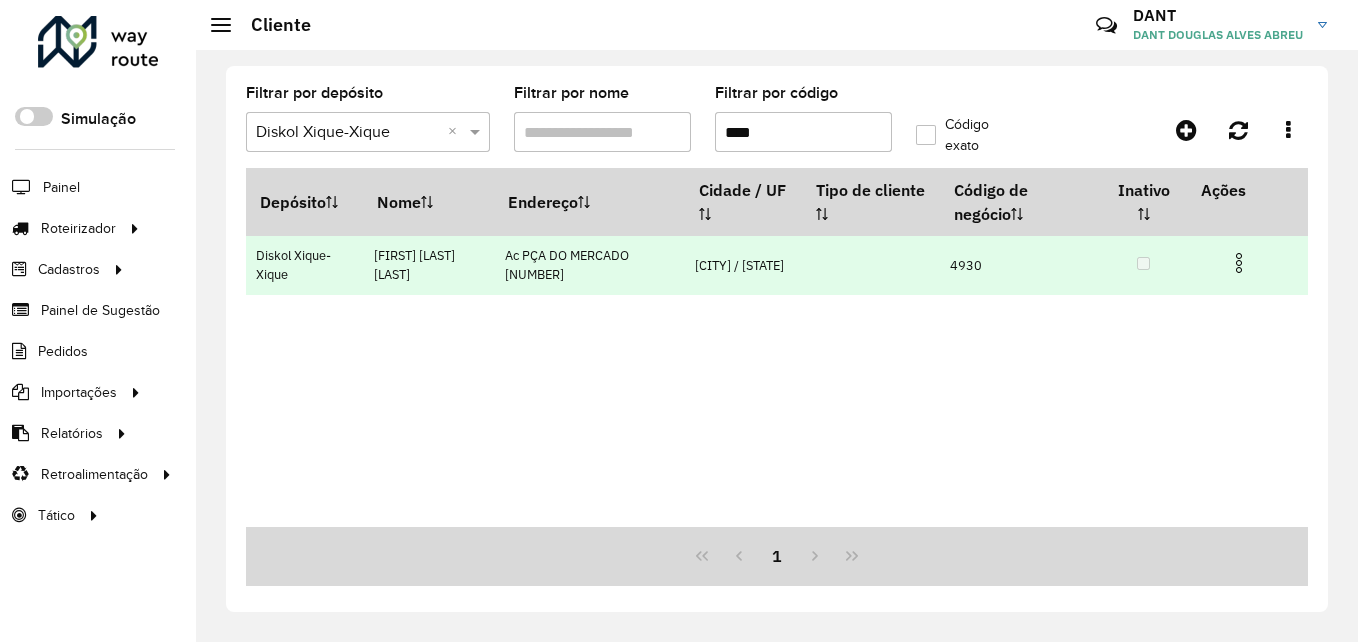 type on "****" 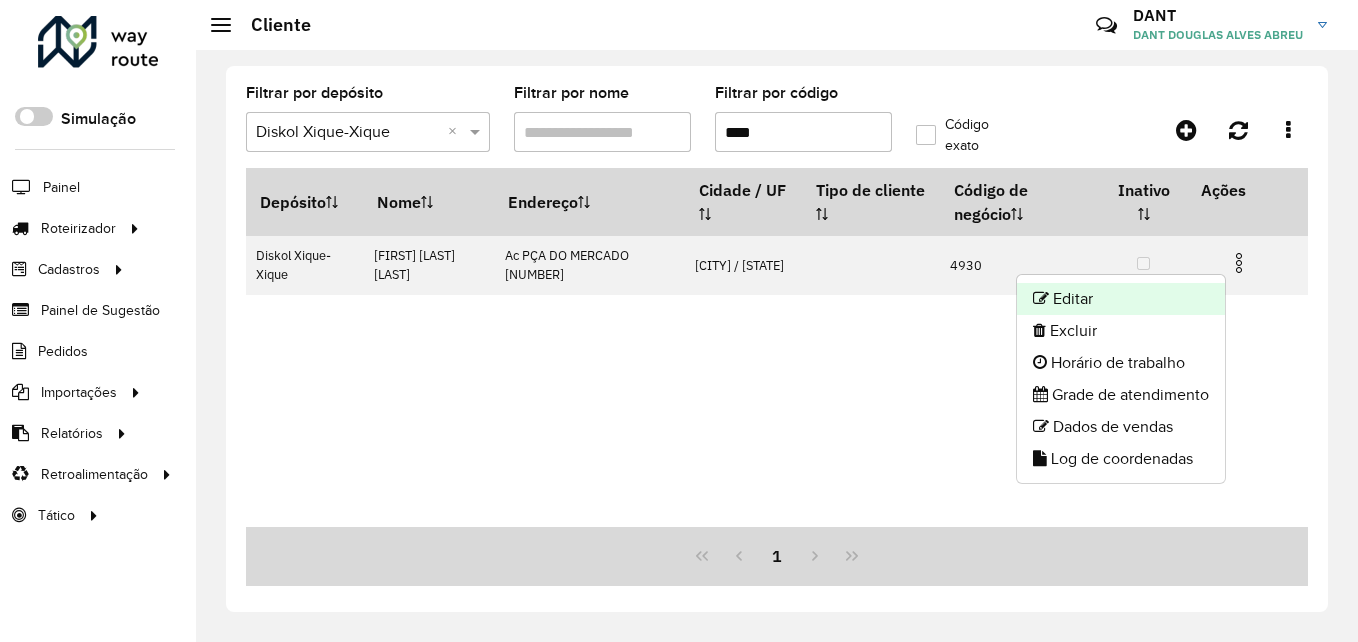 click on "Editar" 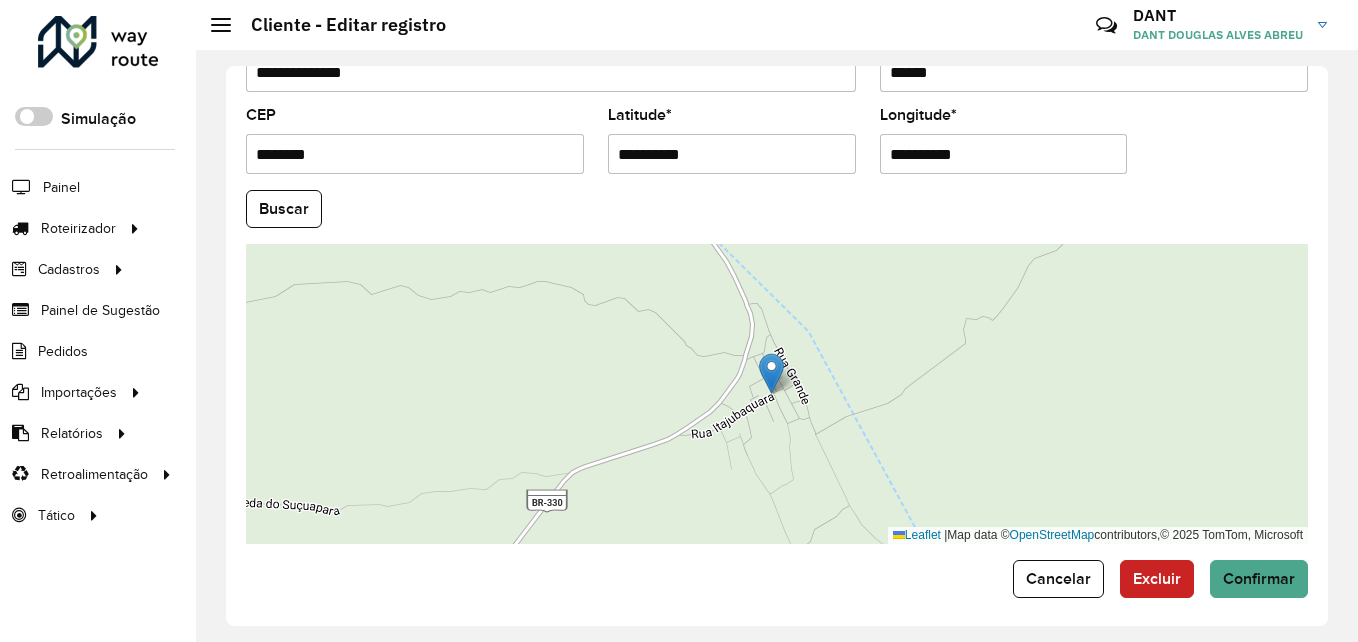 scroll, scrollTop: 846, scrollLeft: 0, axis: vertical 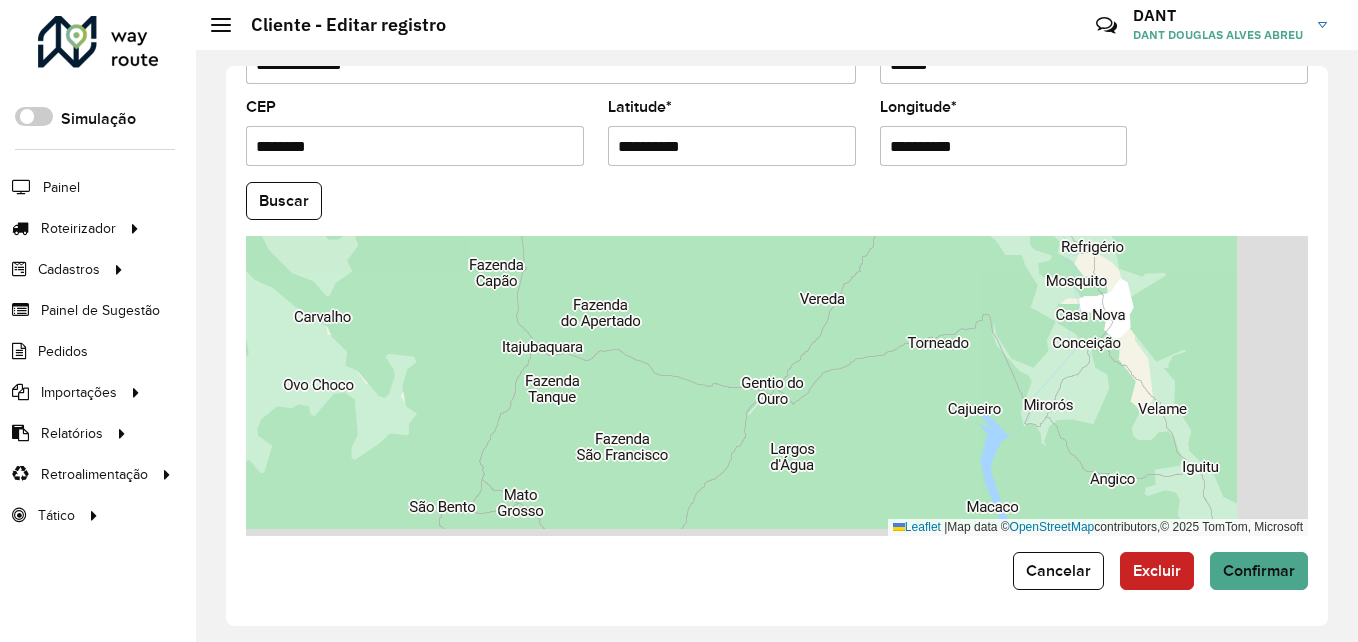 drag, startPoint x: 842, startPoint y: 348, endPoint x: 823, endPoint y: 342, distance: 19.924858 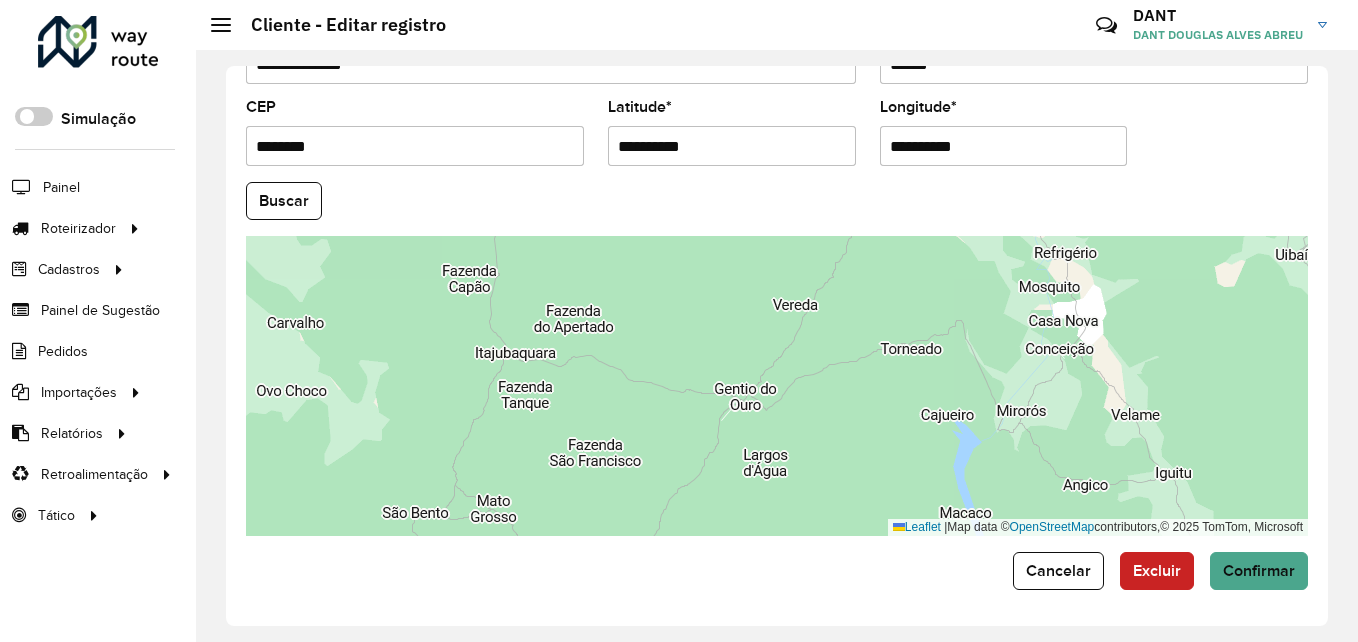 drag, startPoint x: 779, startPoint y: 342, endPoint x: 732, endPoint y: 371, distance: 55.226807 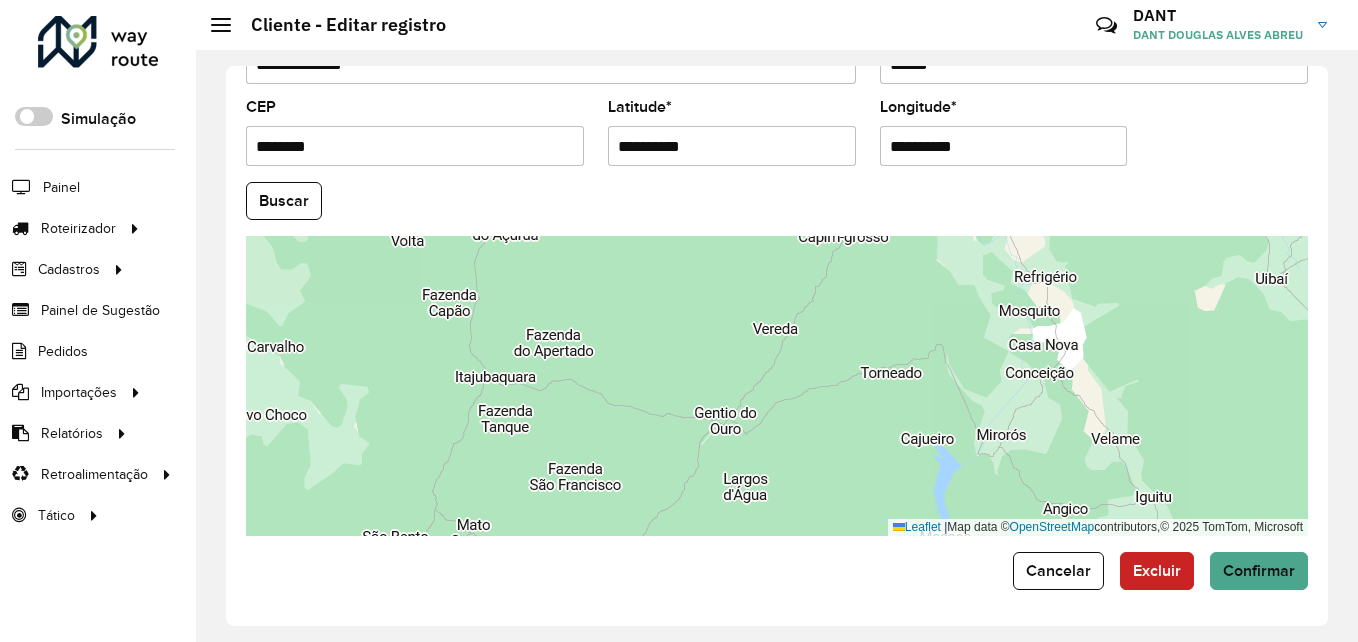 drag, startPoint x: 691, startPoint y: 361, endPoint x: 689, endPoint y: 375, distance: 14.142136 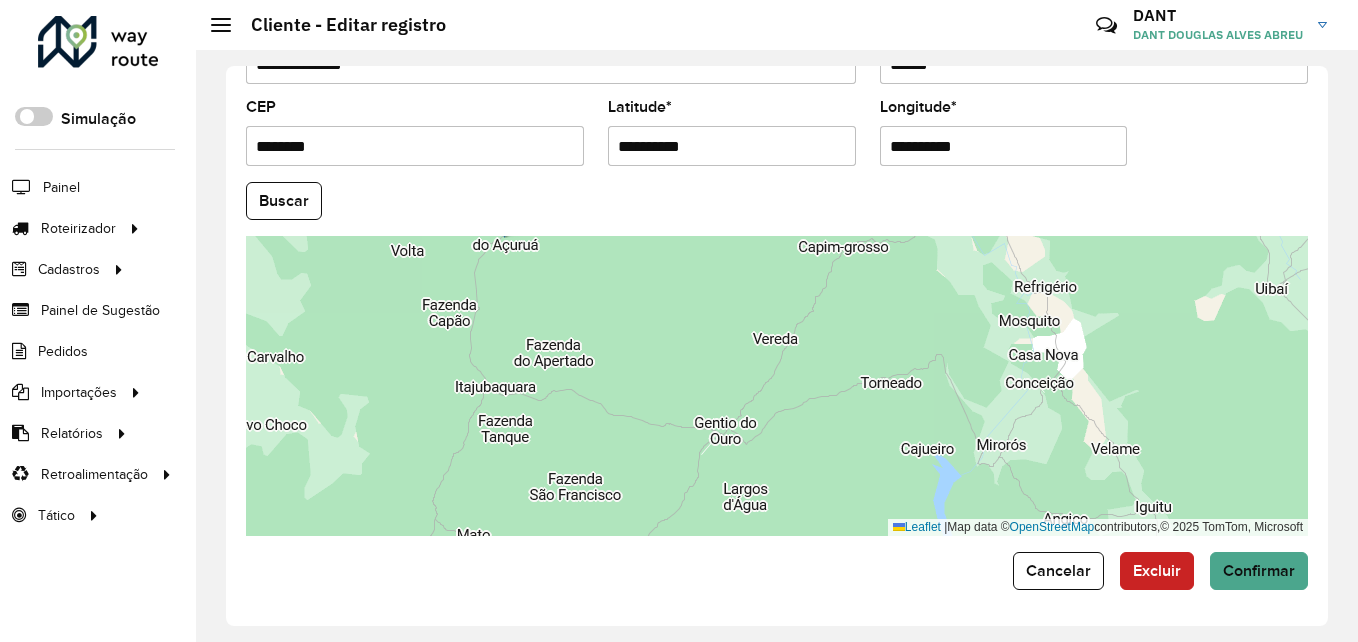 drag, startPoint x: 567, startPoint y: 330, endPoint x: 571, endPoint y: 346, distance: 16.492422 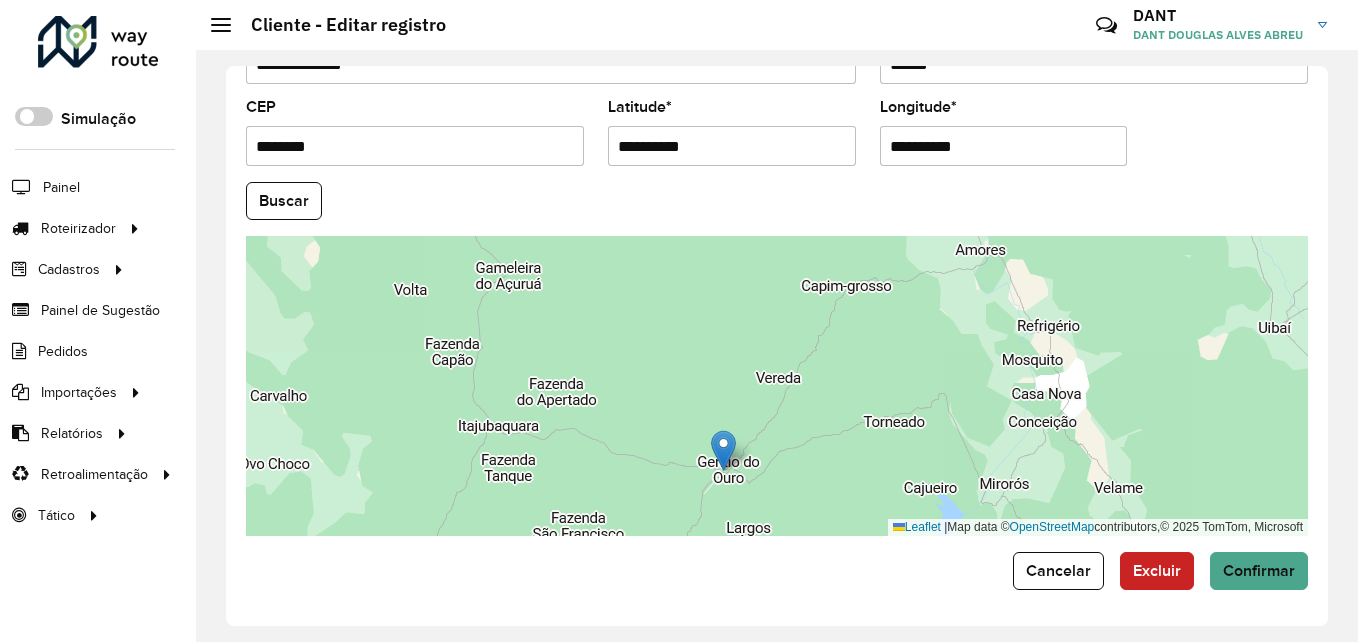 drag, startPoint x: 505, startPoint y: 248, endPoint x: 721, endPoint y: 442, distance: 290.33084 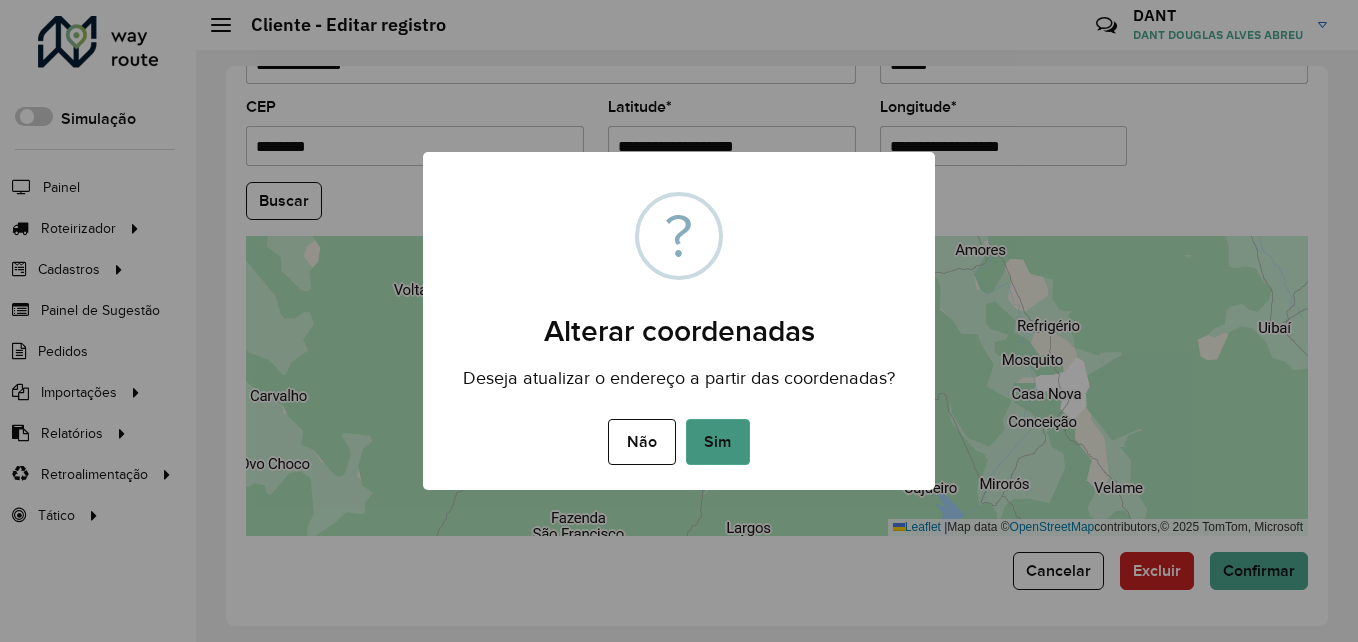 click on "Sim" at bounding box center (718, 442) 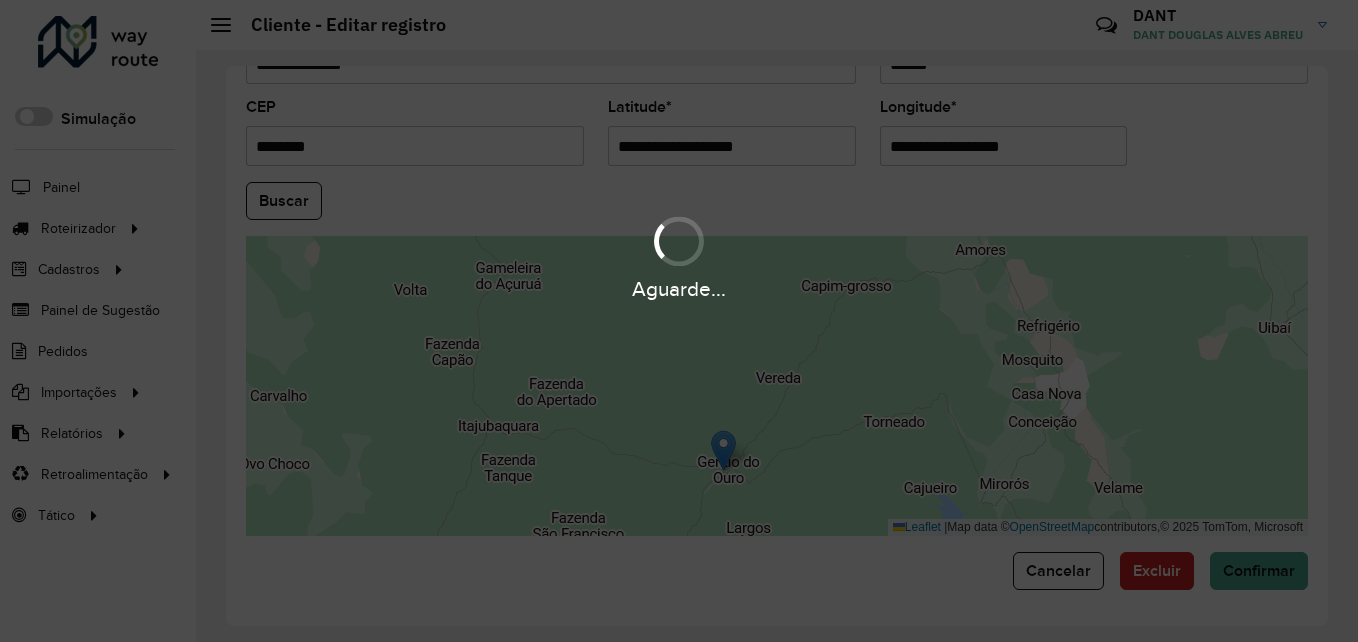 type on "**********" 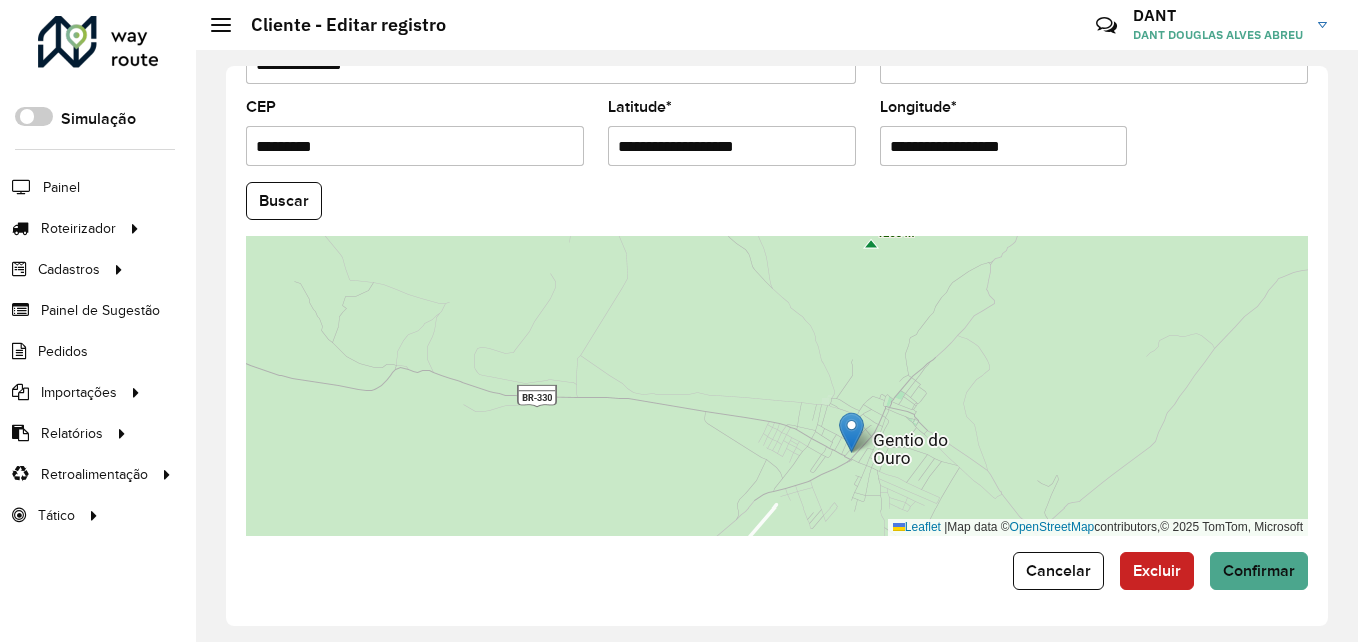 drag, startPoint x: 829, startPoint y: 419, endPoint x: 866, endPoint y: 434, distance: 39.92493 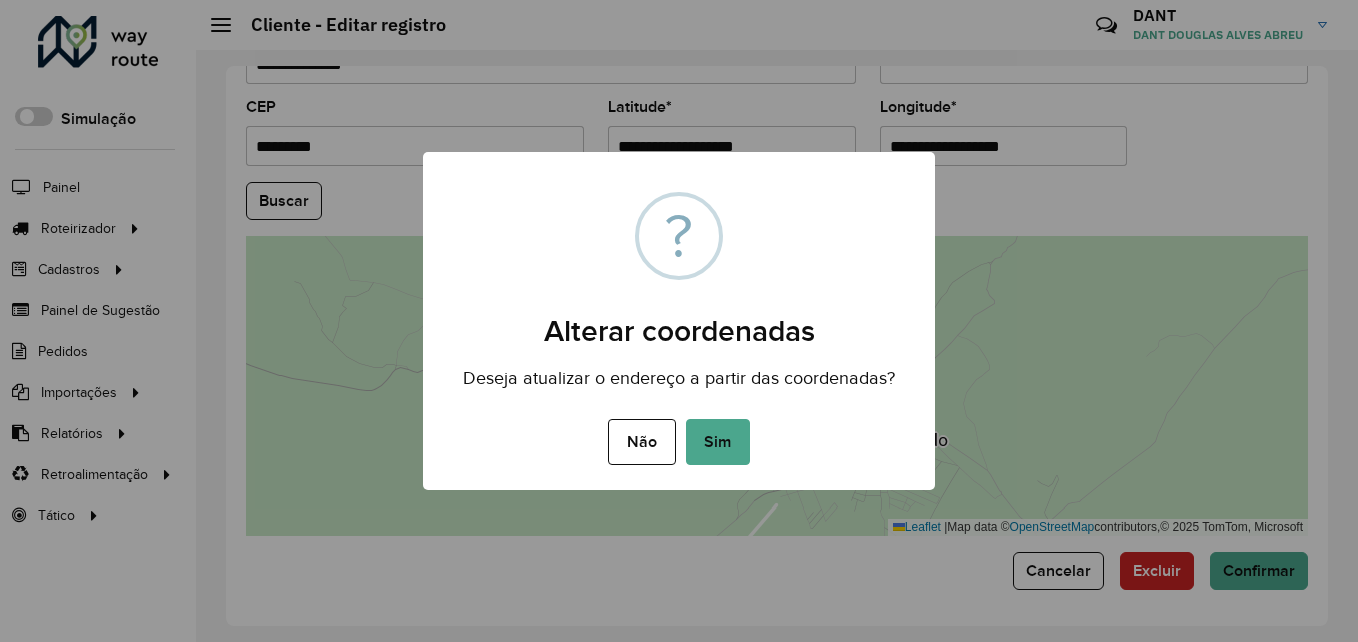 click on "× ? Alterar coordenadas Deseja atualizar o endereço a partir das coordenadas? Não No Sim" at bounding box center (679, 321) 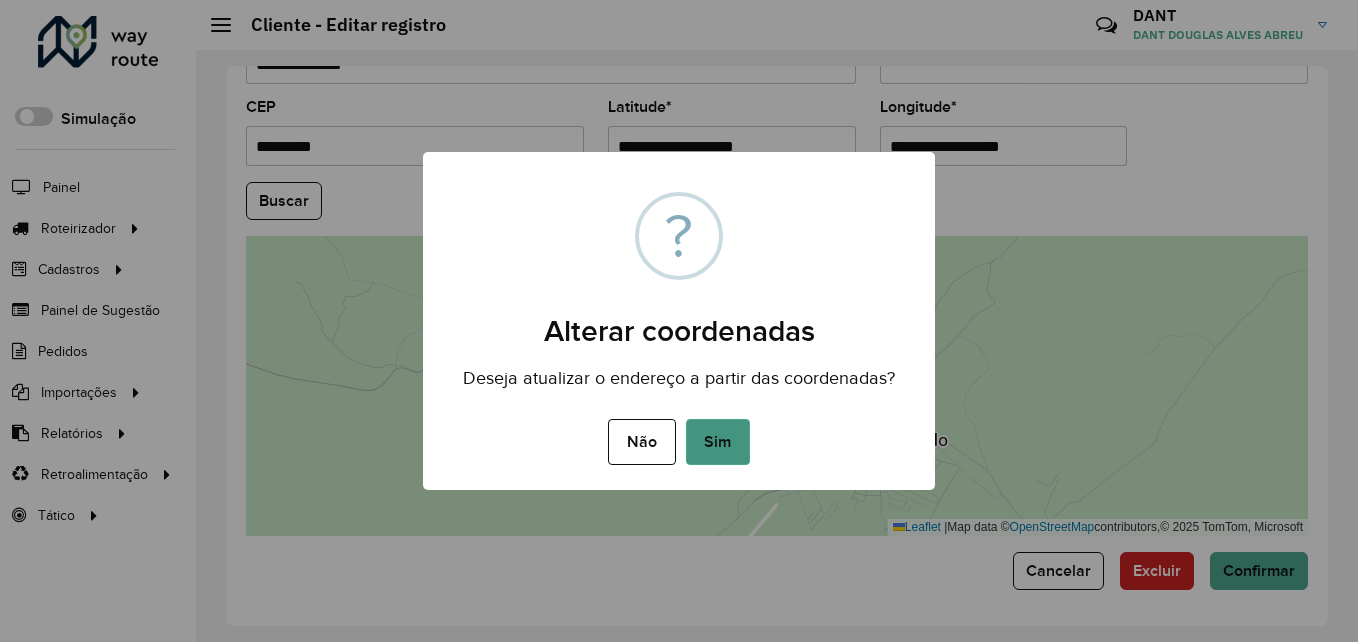 click on "Sim" at bounding box center [718, 442] 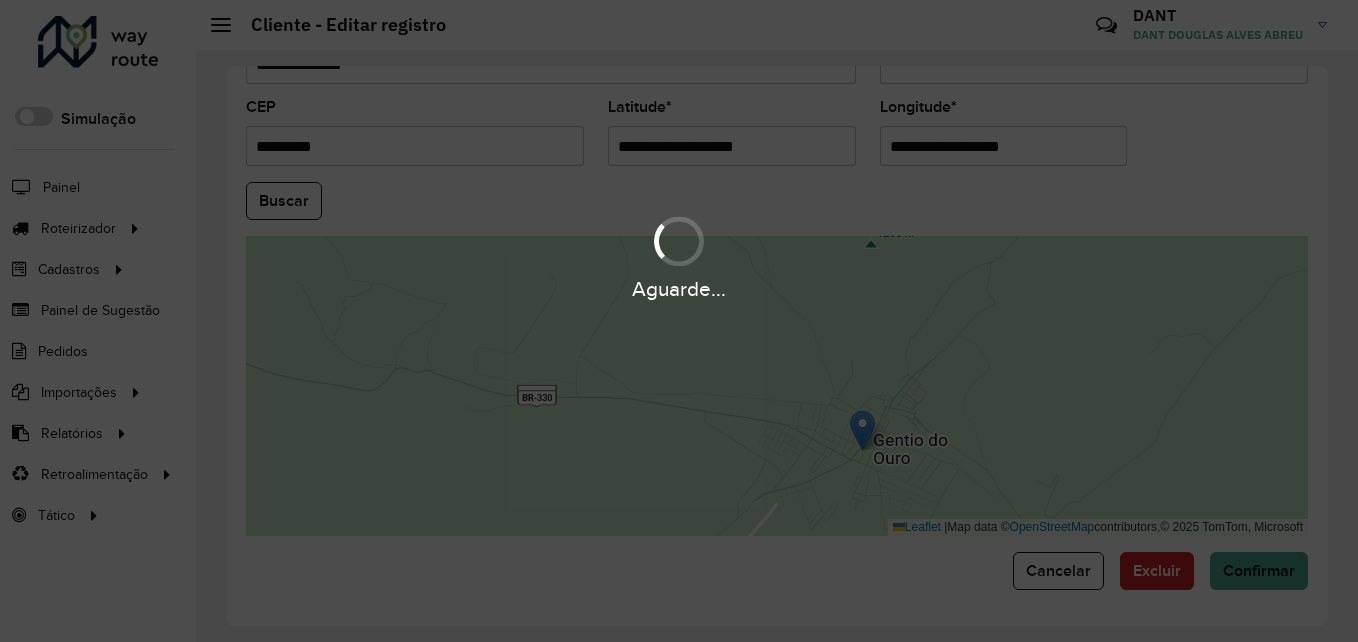 type on "**********" 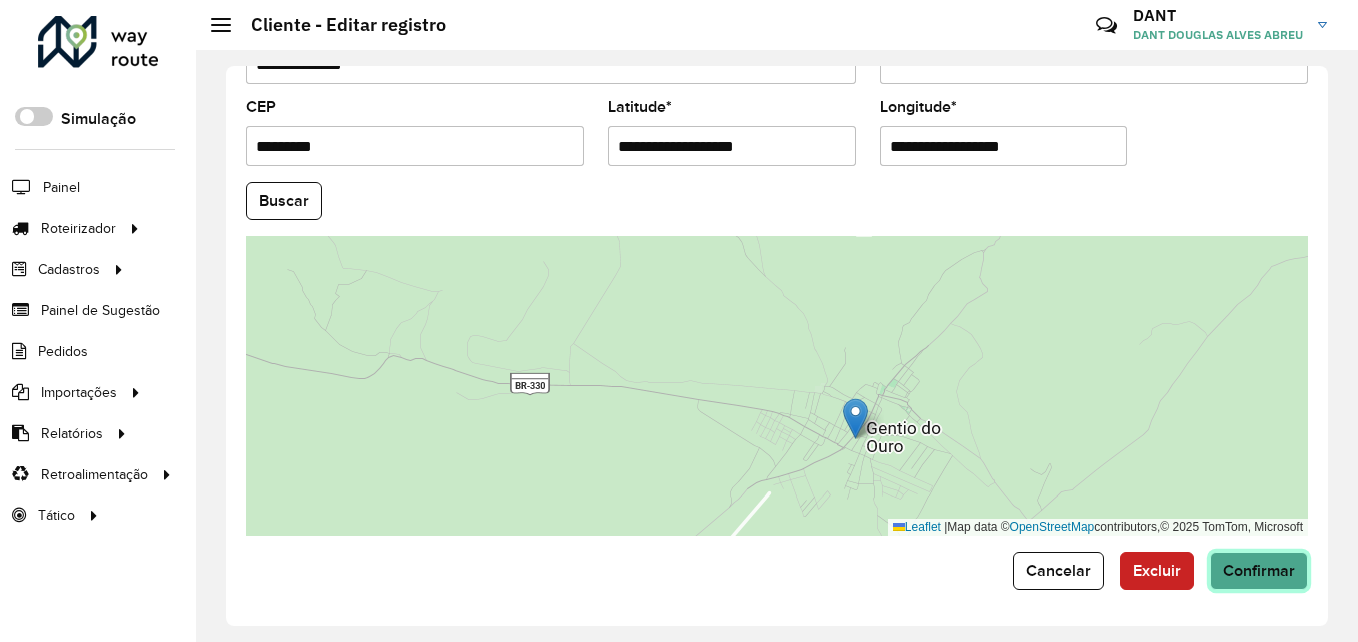 click on "Confirmar" 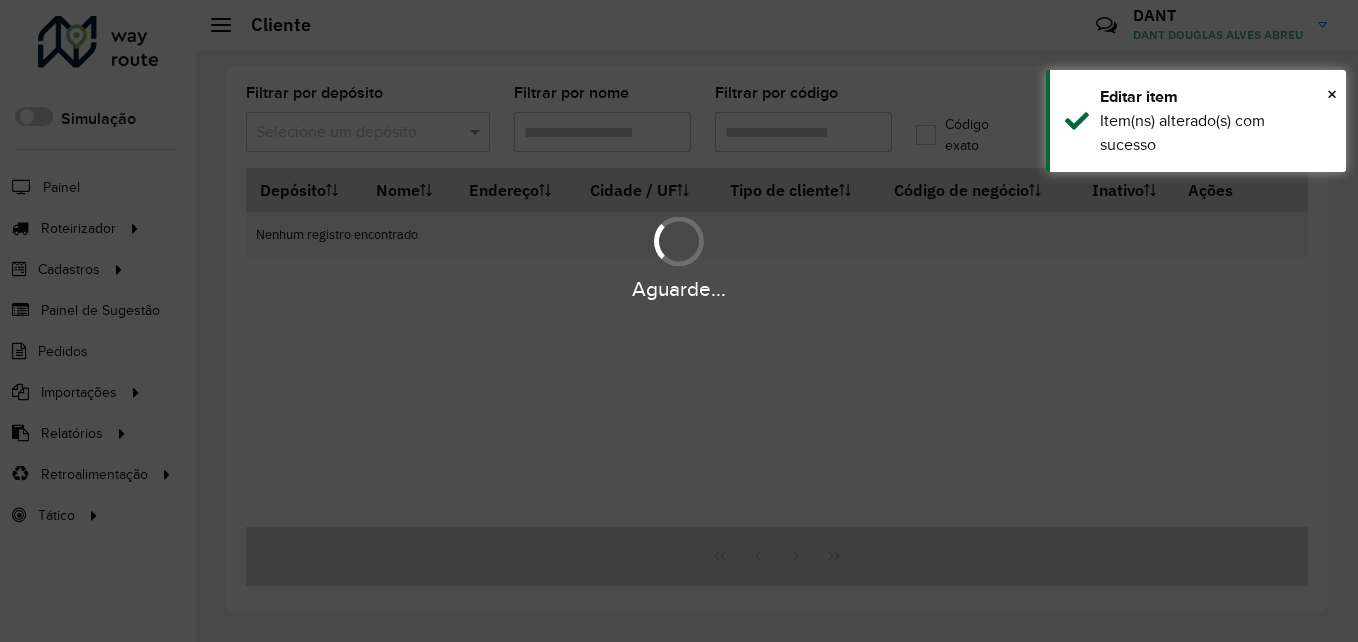 type on "****" 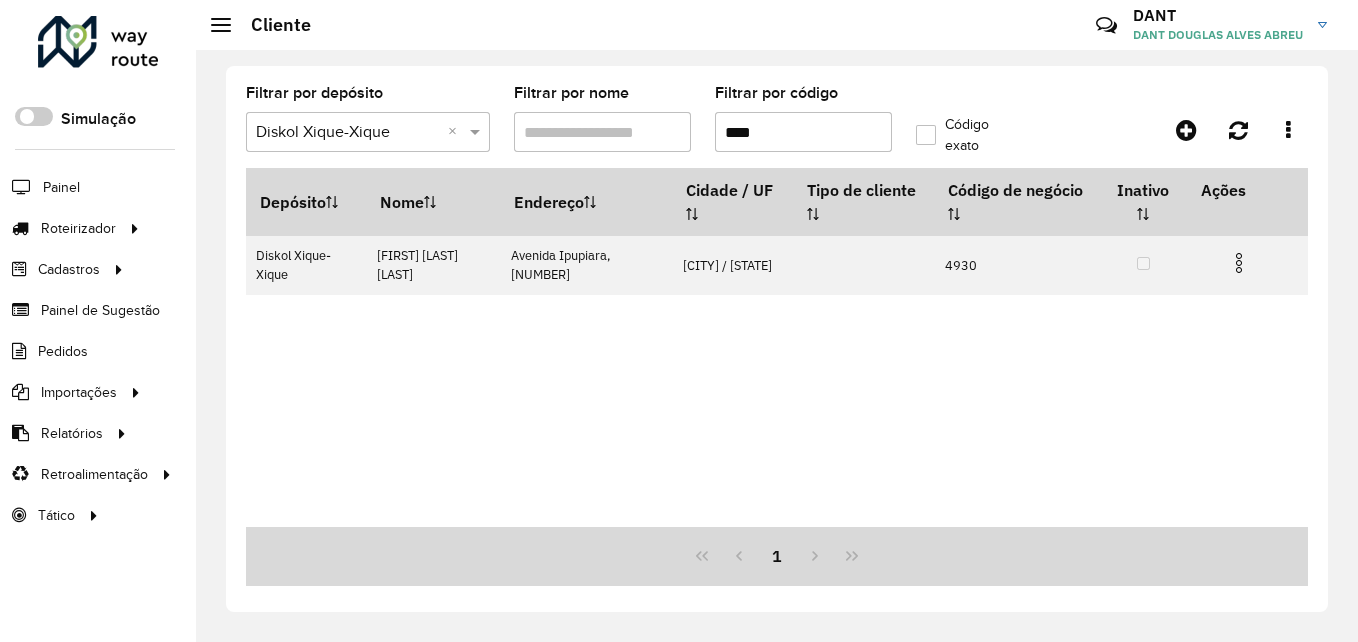 click 